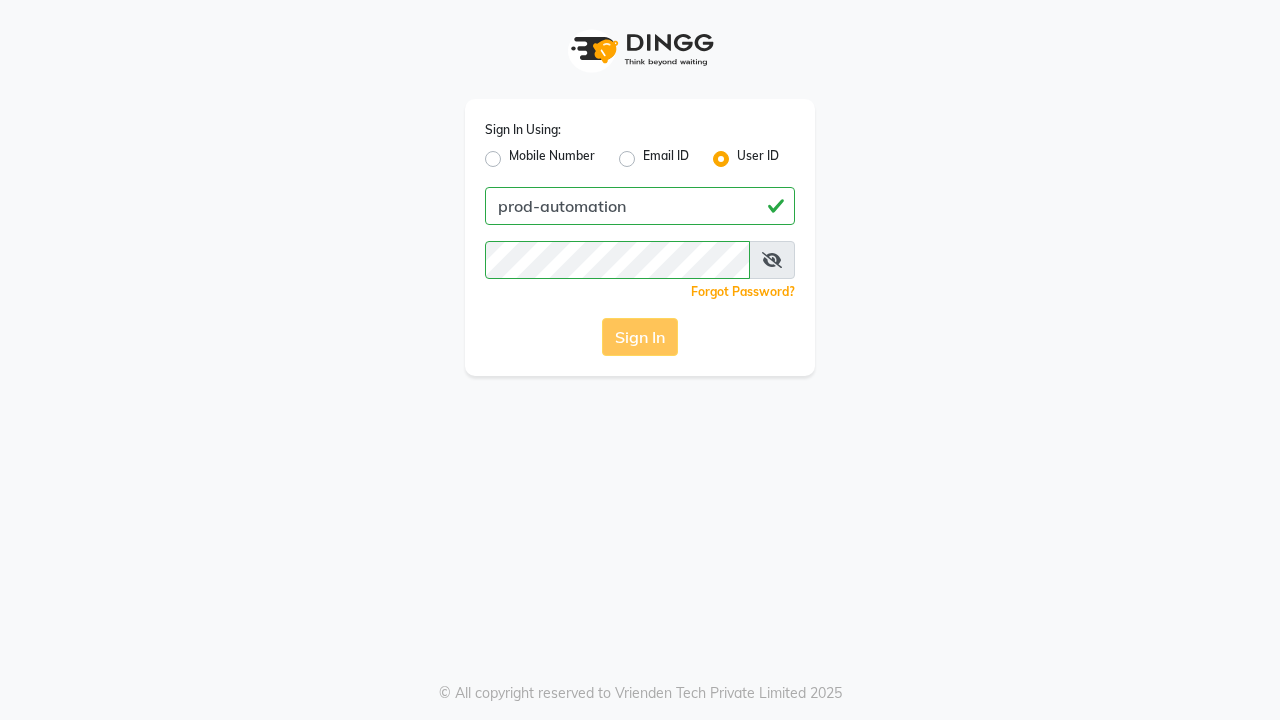 scroll, scrollTop: 0, scrollLeft: 0, axis: both 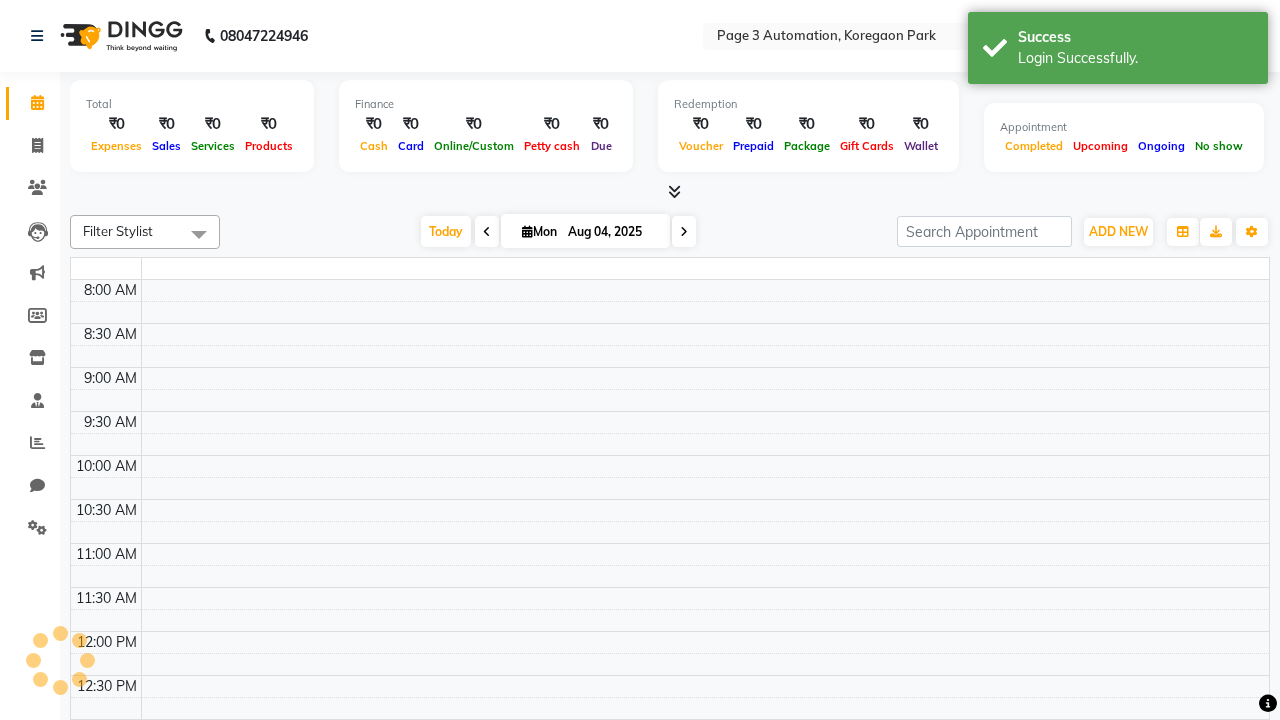 select on "en" 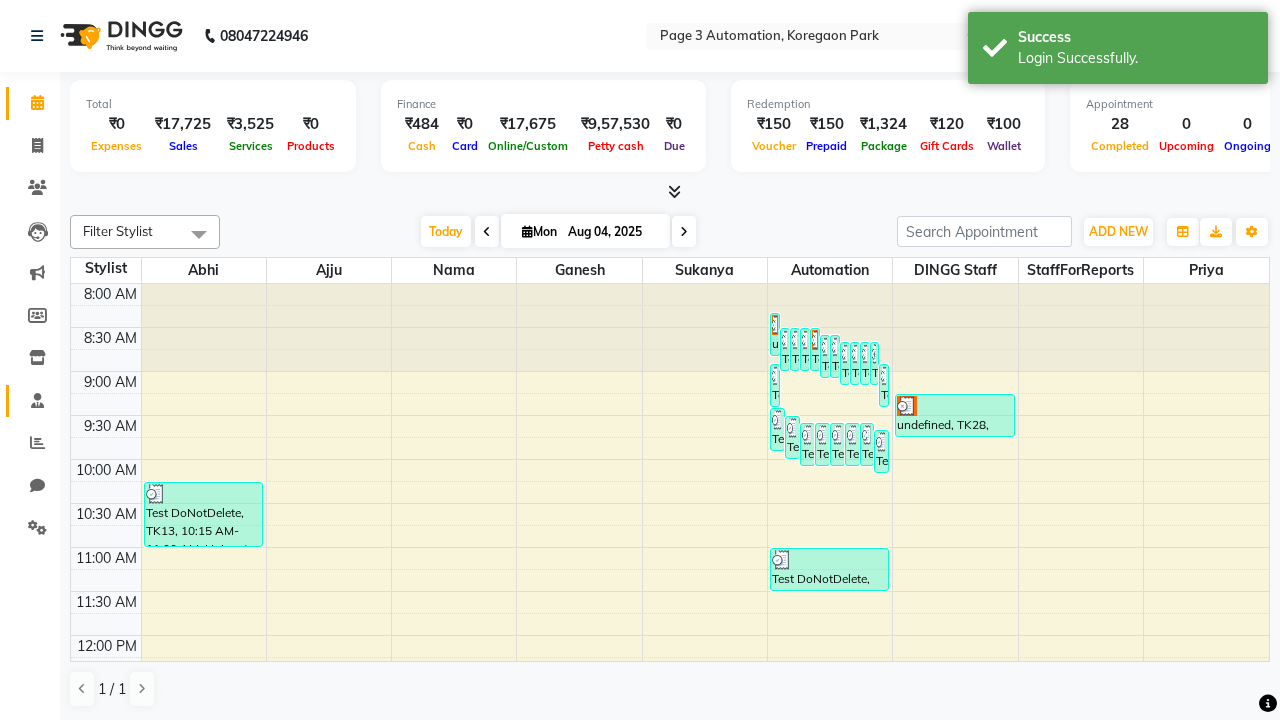 click 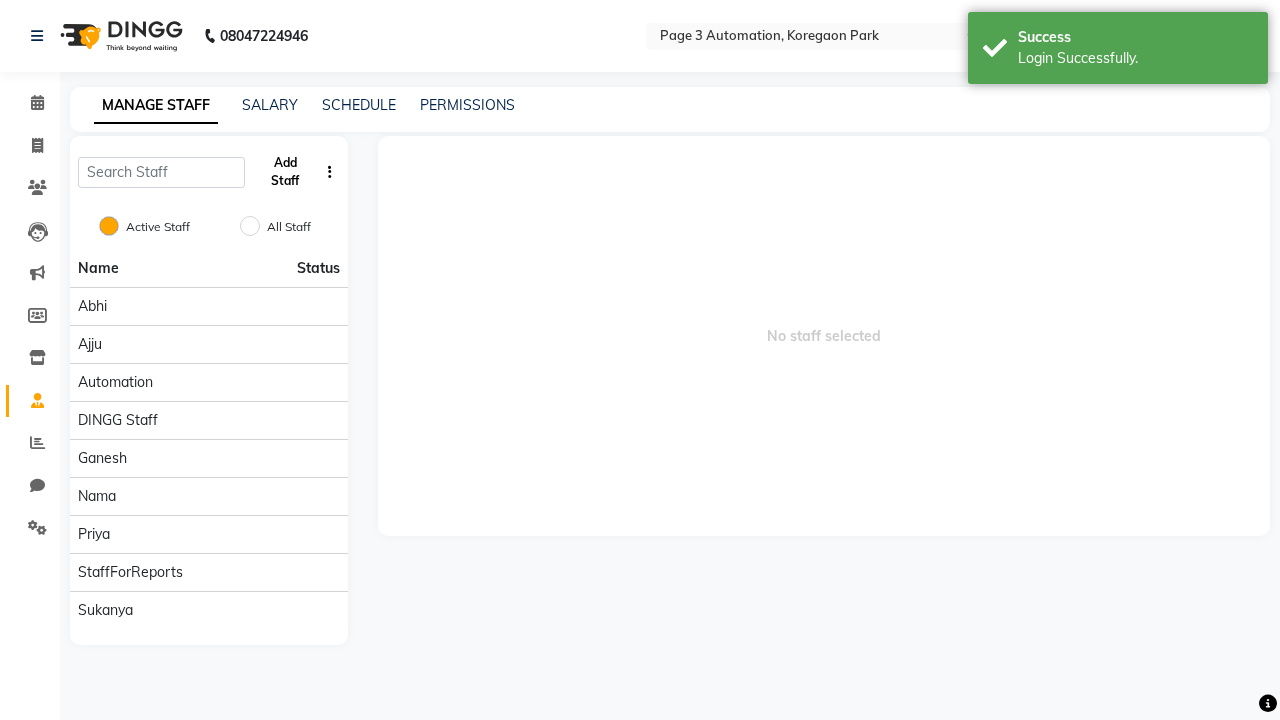 click on "Add Staff" 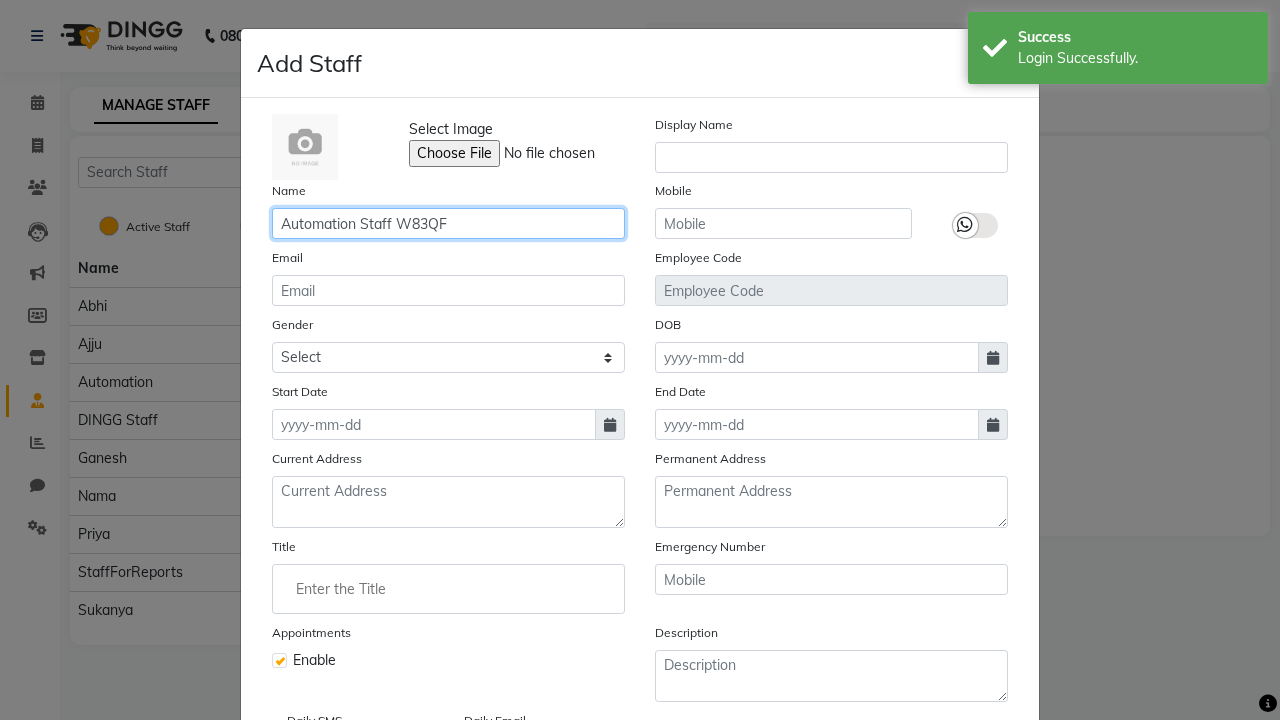 type on "Automation Staff W83QF" 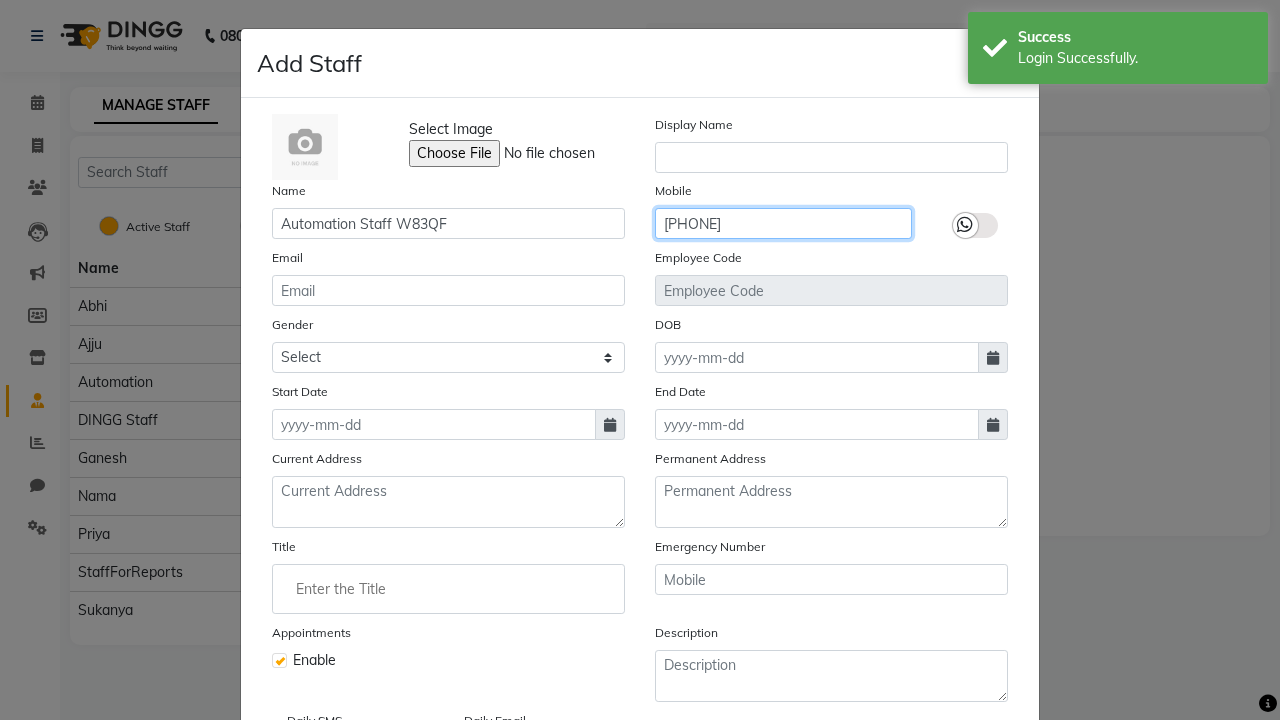 type on "[PHONE]" 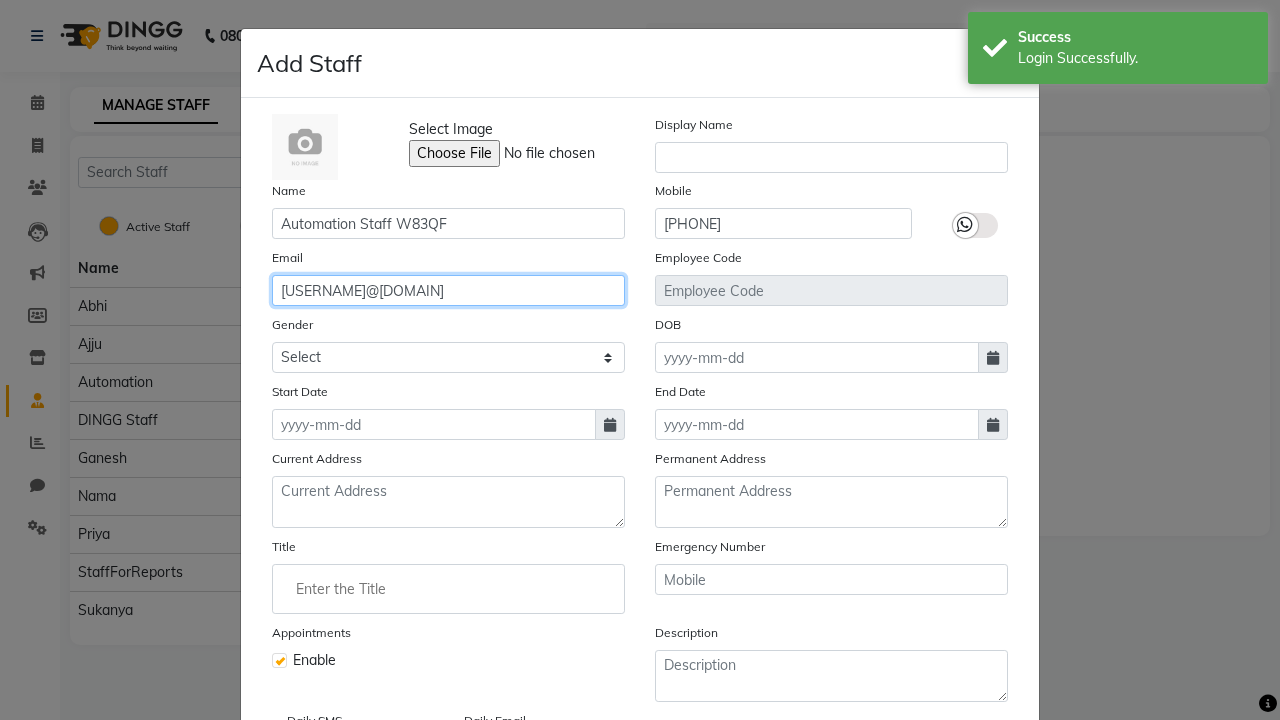 type on "[USERNAME]@[DOMAIN]" 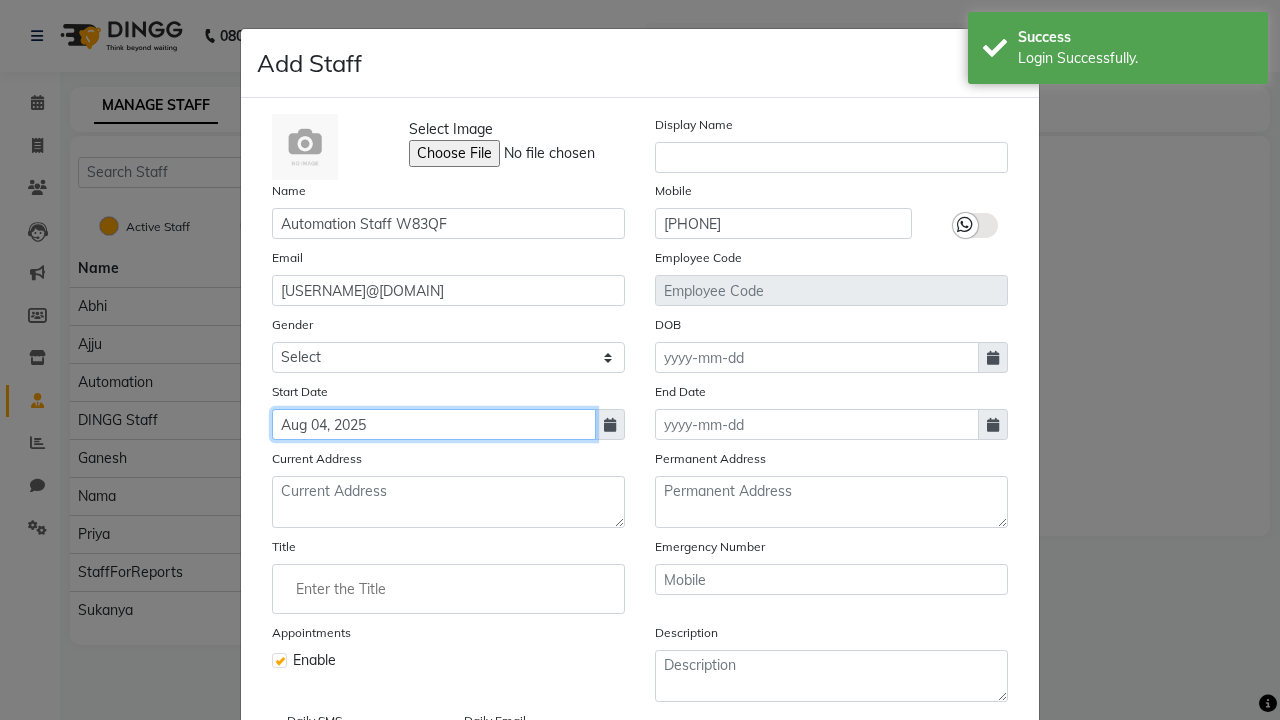 type on "Aug 04, 2025" 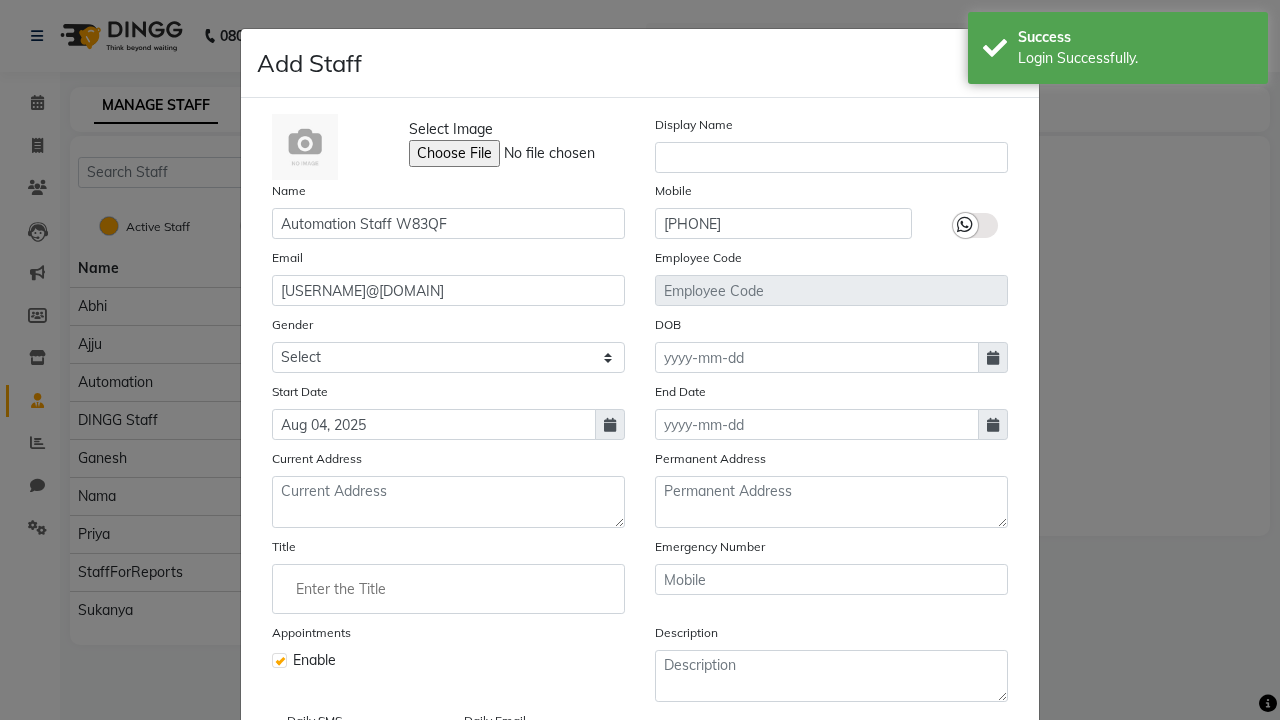 click on "Save" at bounding box center (988, 814) 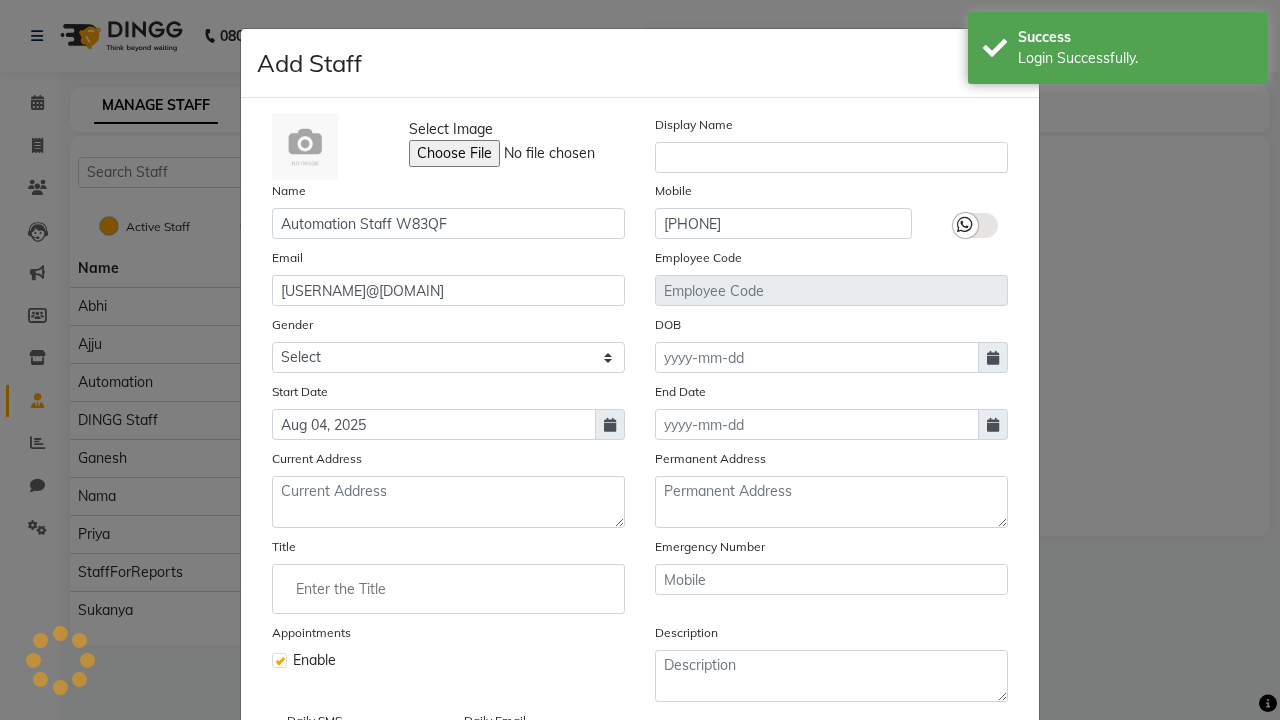 scroll, scrollTop: 162, scrollLeft: 0, axis: vertical 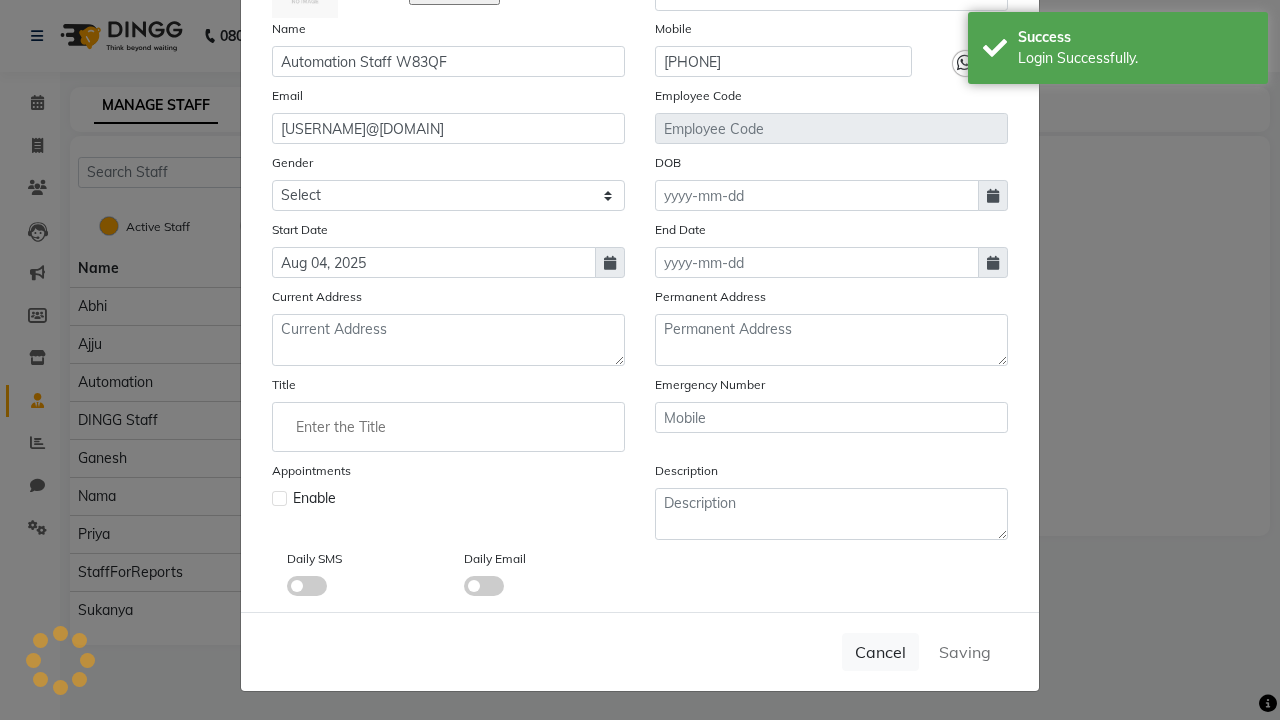 type 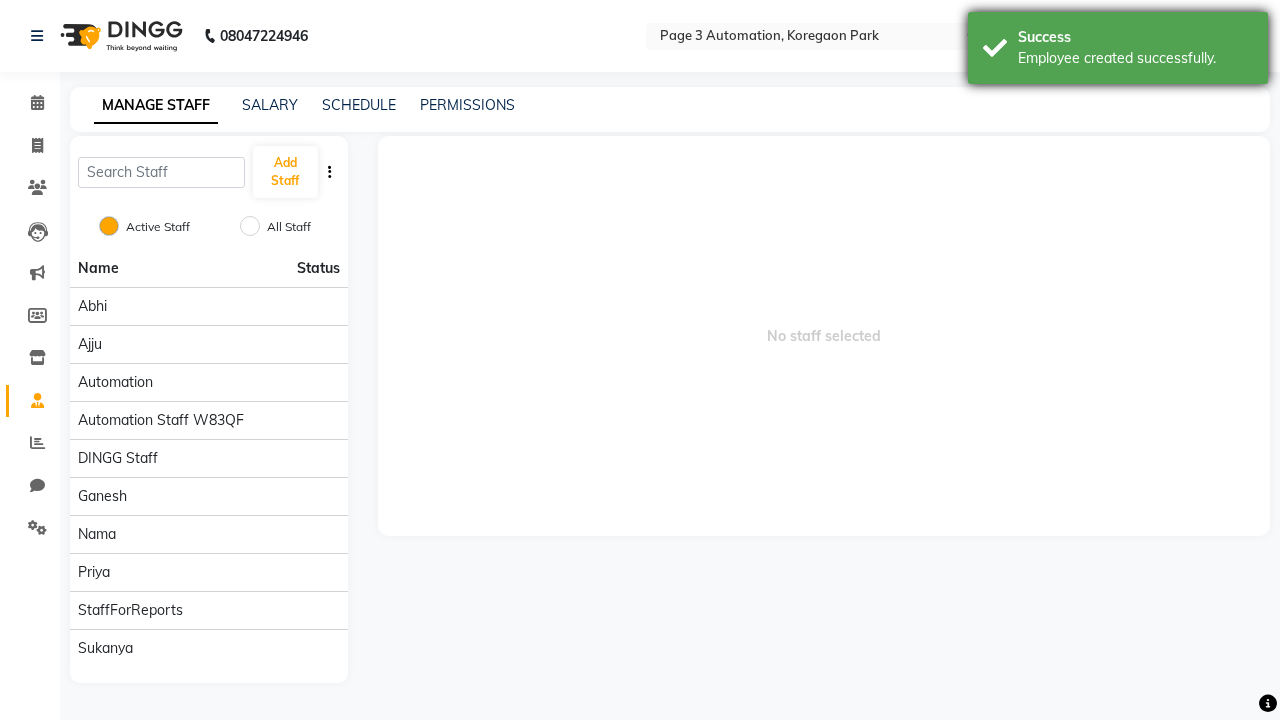 click on "Employee created successfully." at bounding box center [1135, 58] 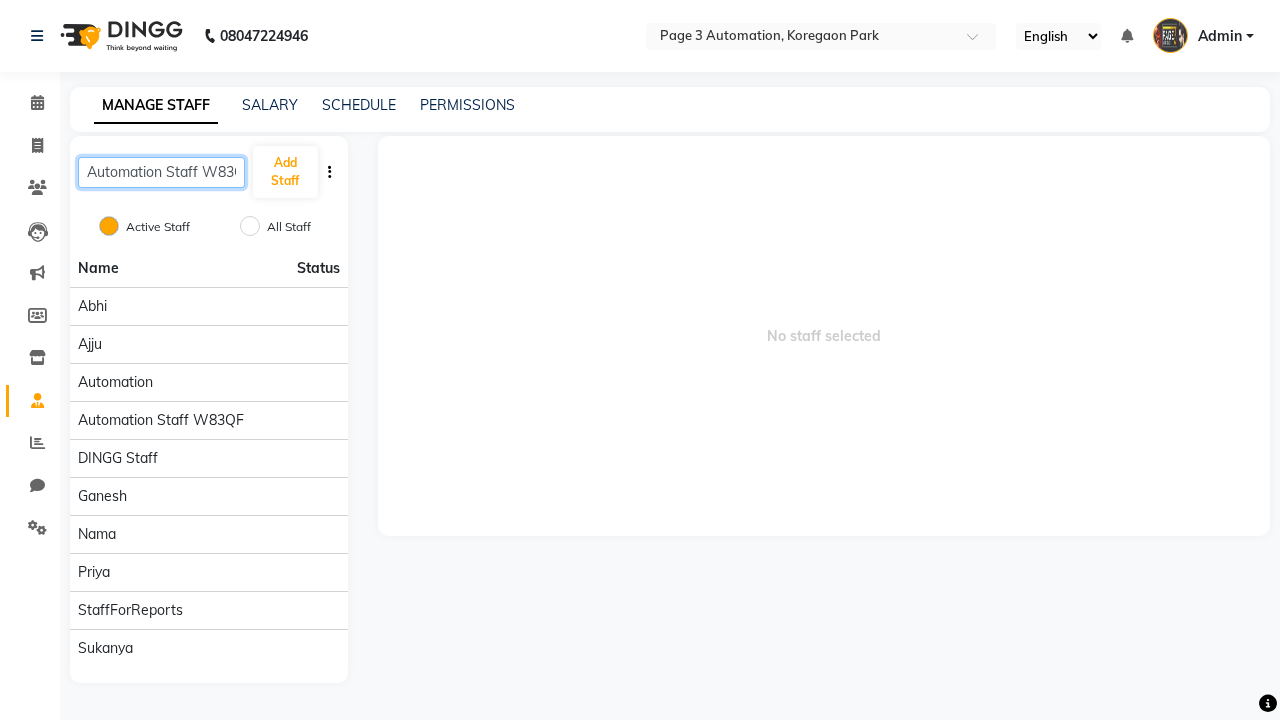 scroll, scrollTop: 0, scrollLeft: 17, axis: horizontal 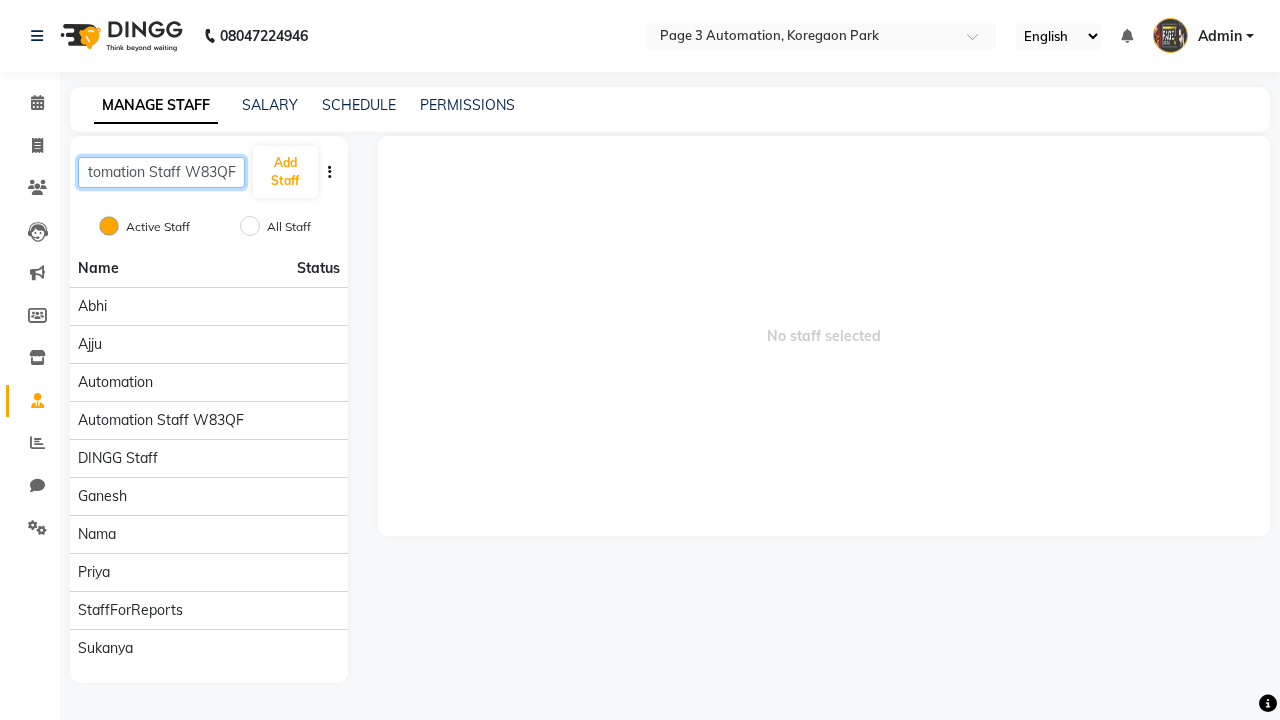 type on "Automation Staff W83QF" 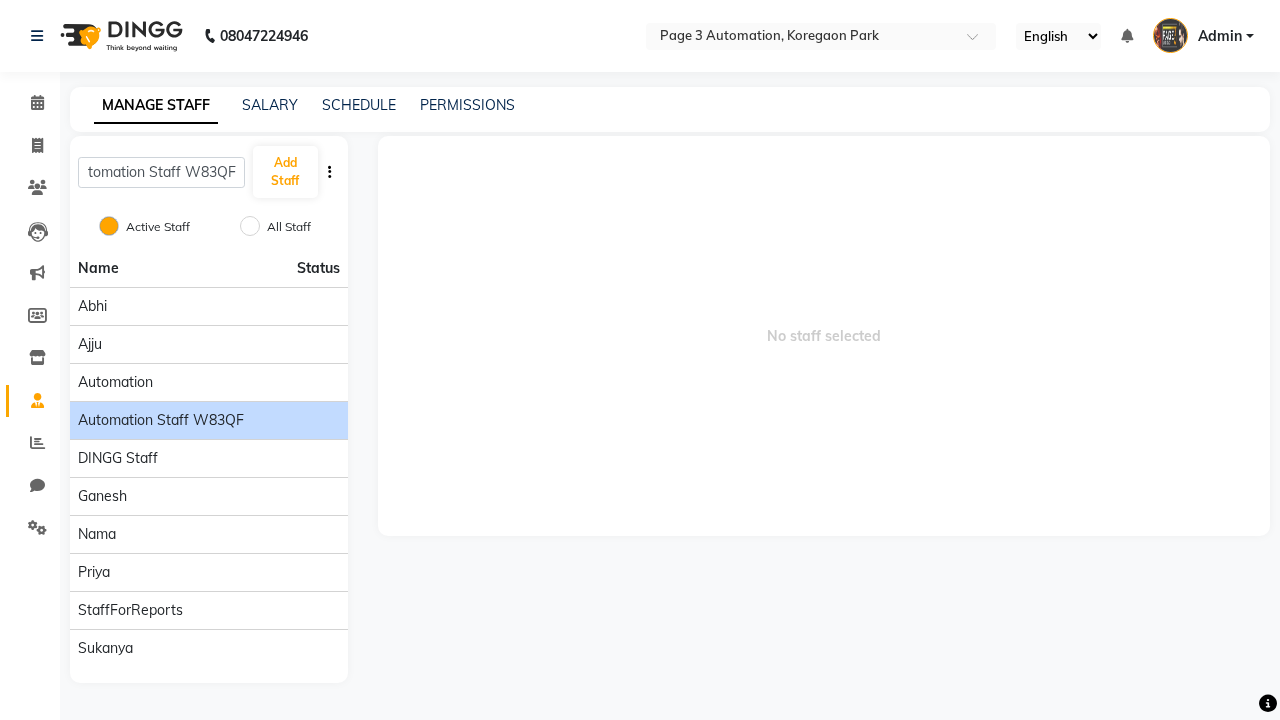 click on "Automation Staff W83QF" 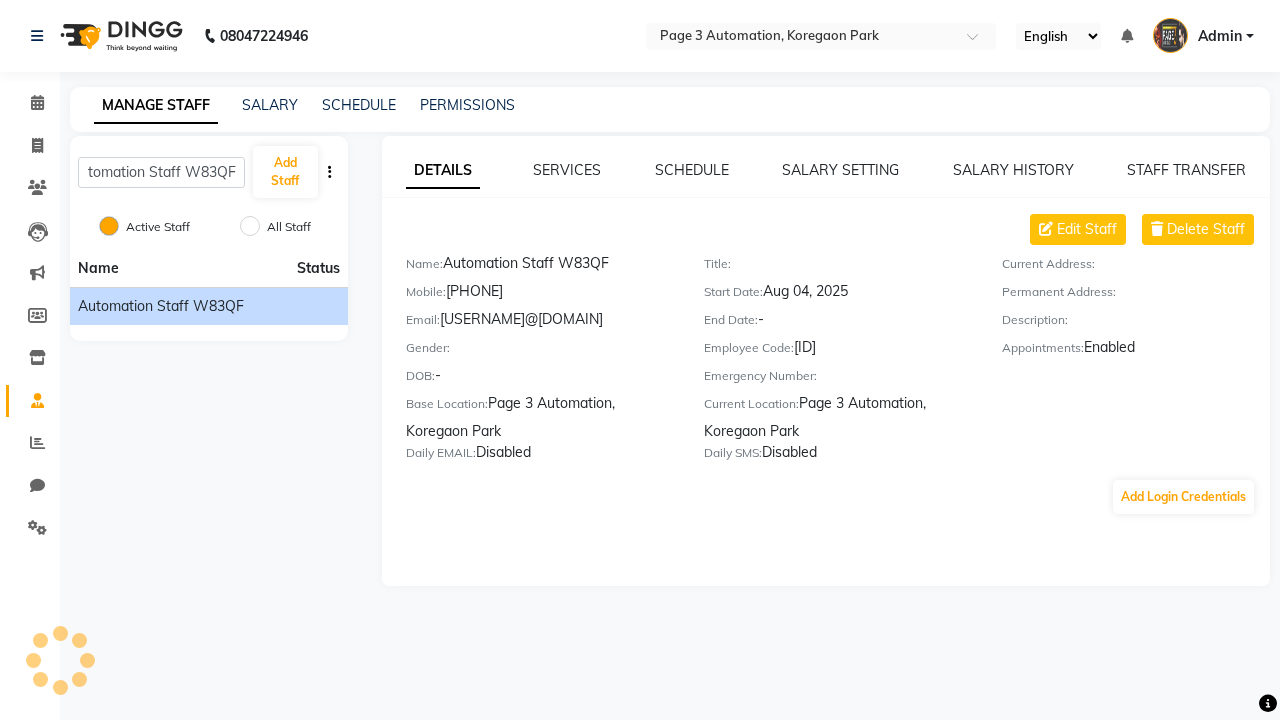 scroll, scrollTop: 0, scrollLeft: 0, axis: both 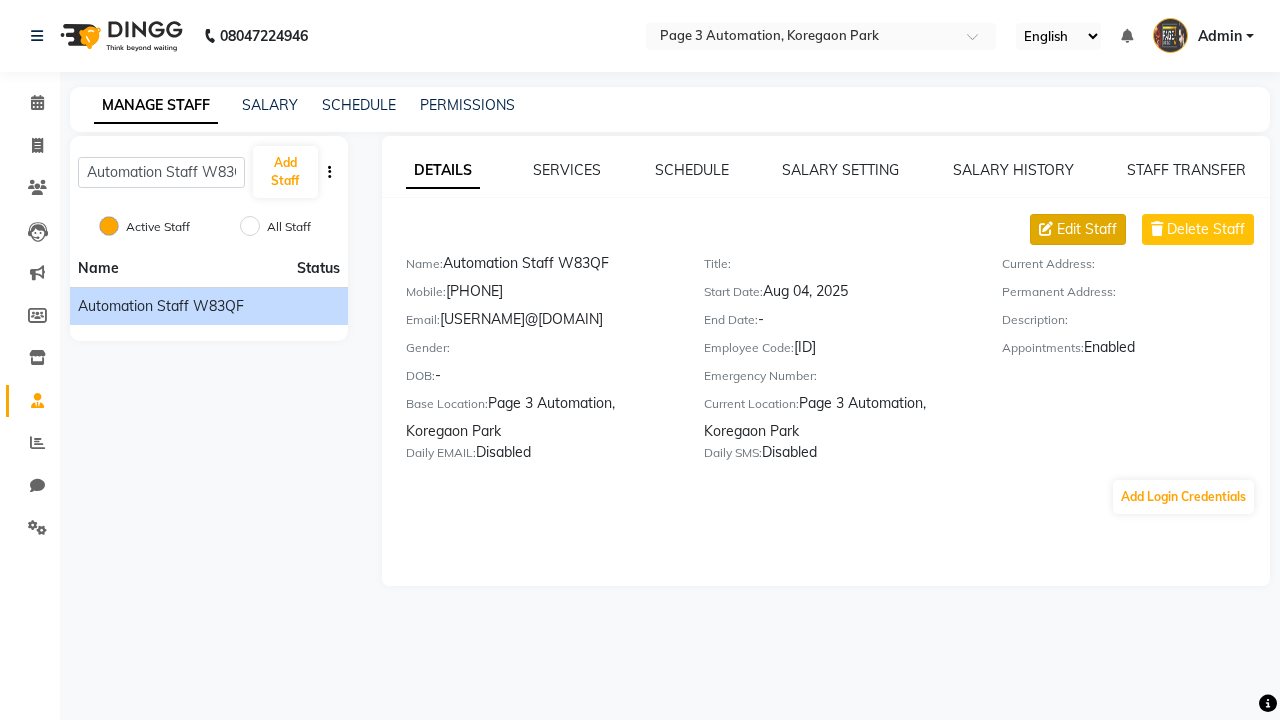 click on "Edit Staff" 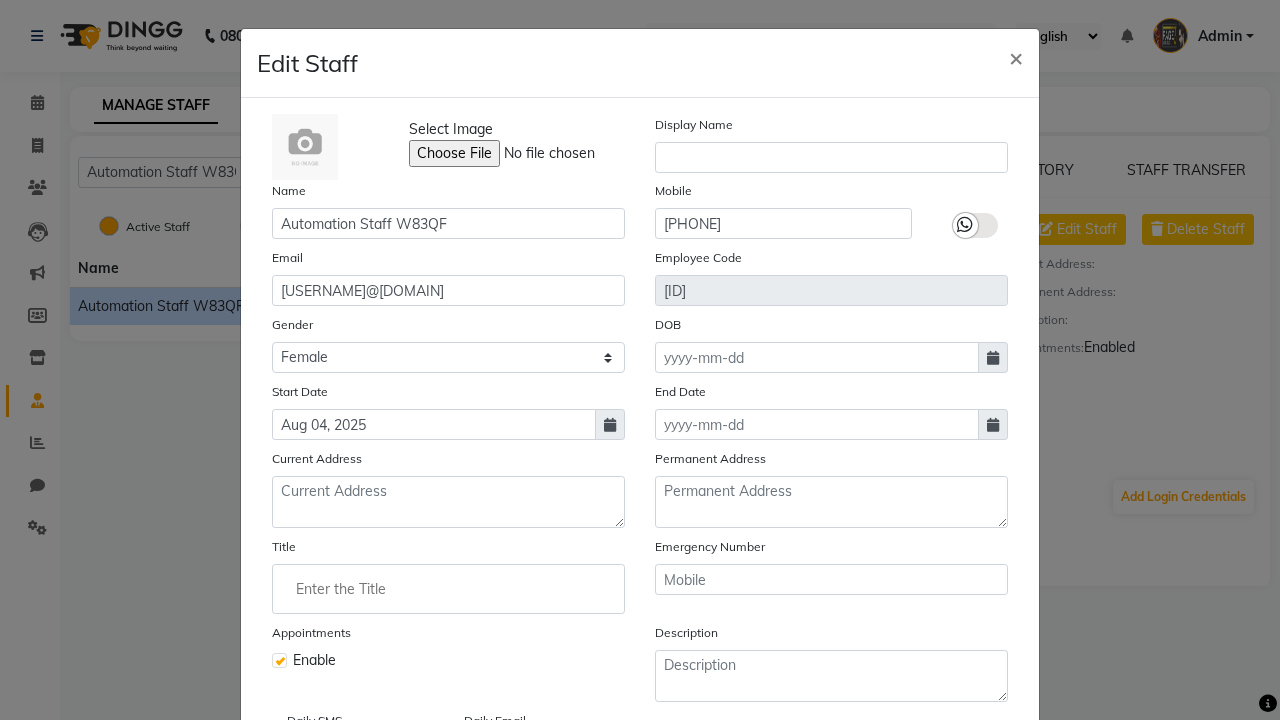 click on "Save" at bounding box center (988, 814) 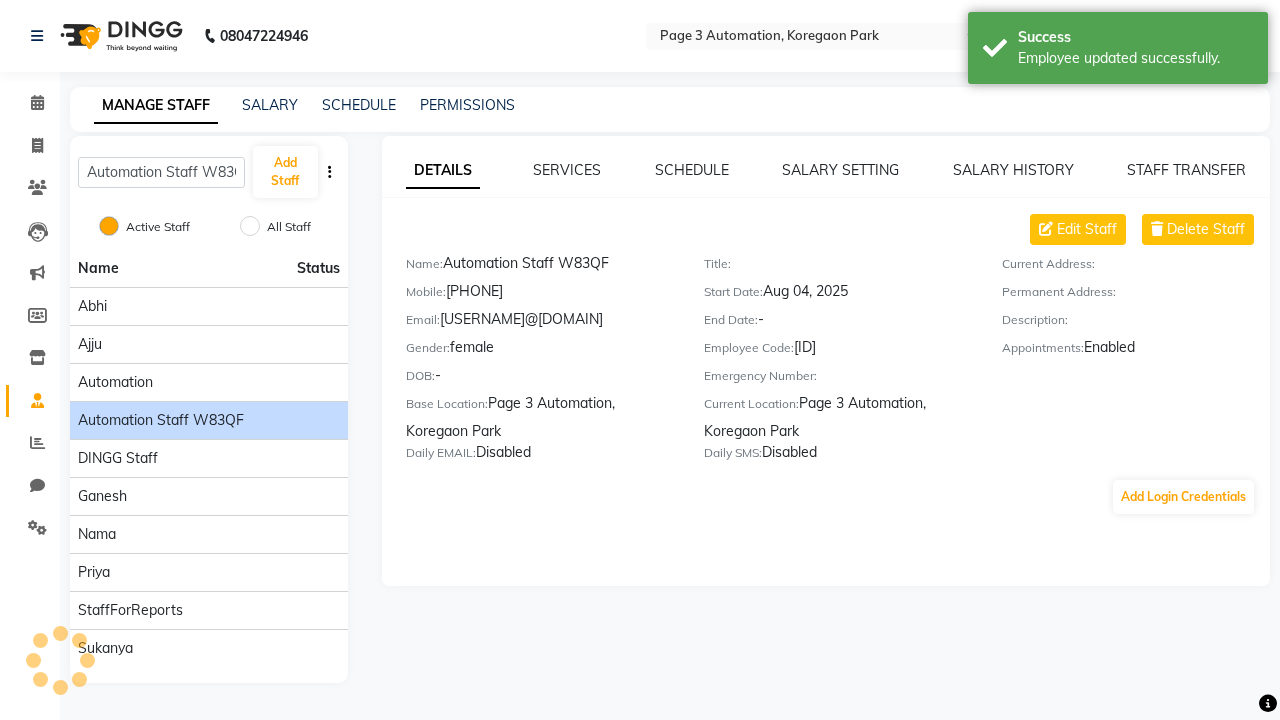 scroll, scrollTop: 0, scrollLeft: 0, axis: both 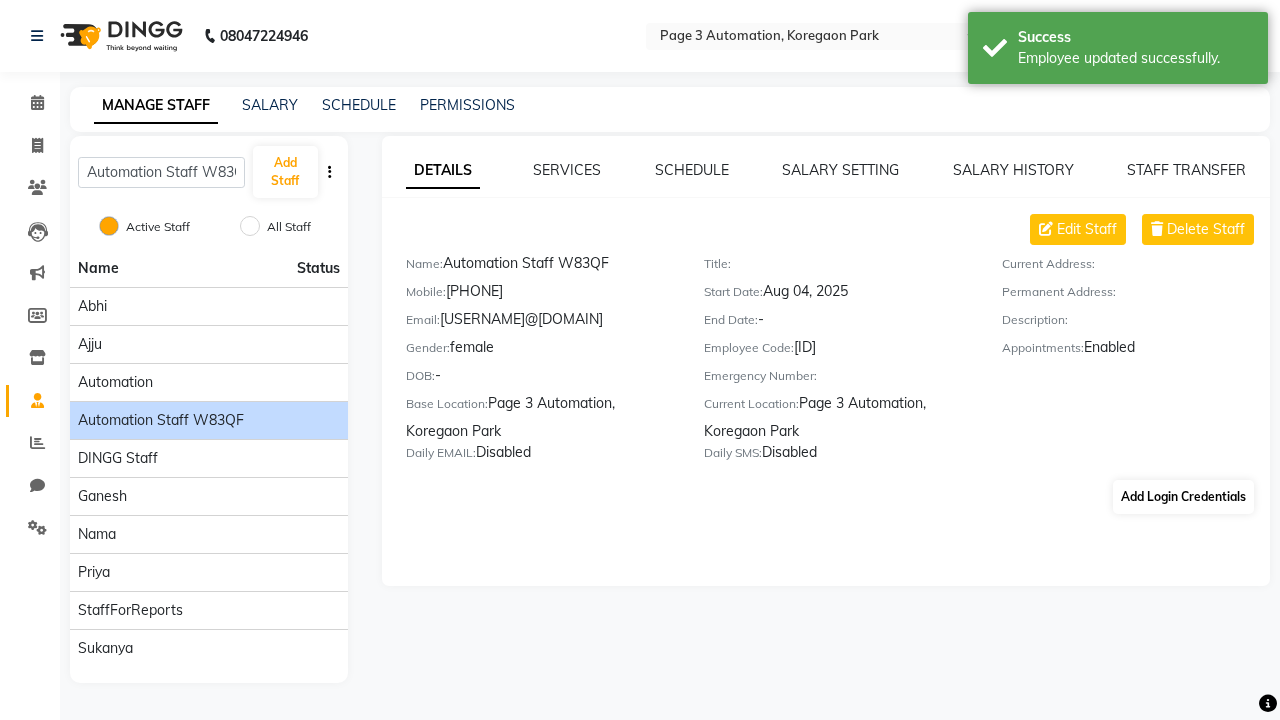 click on "Employee updated successfully." at bounding box center [1135, 58] 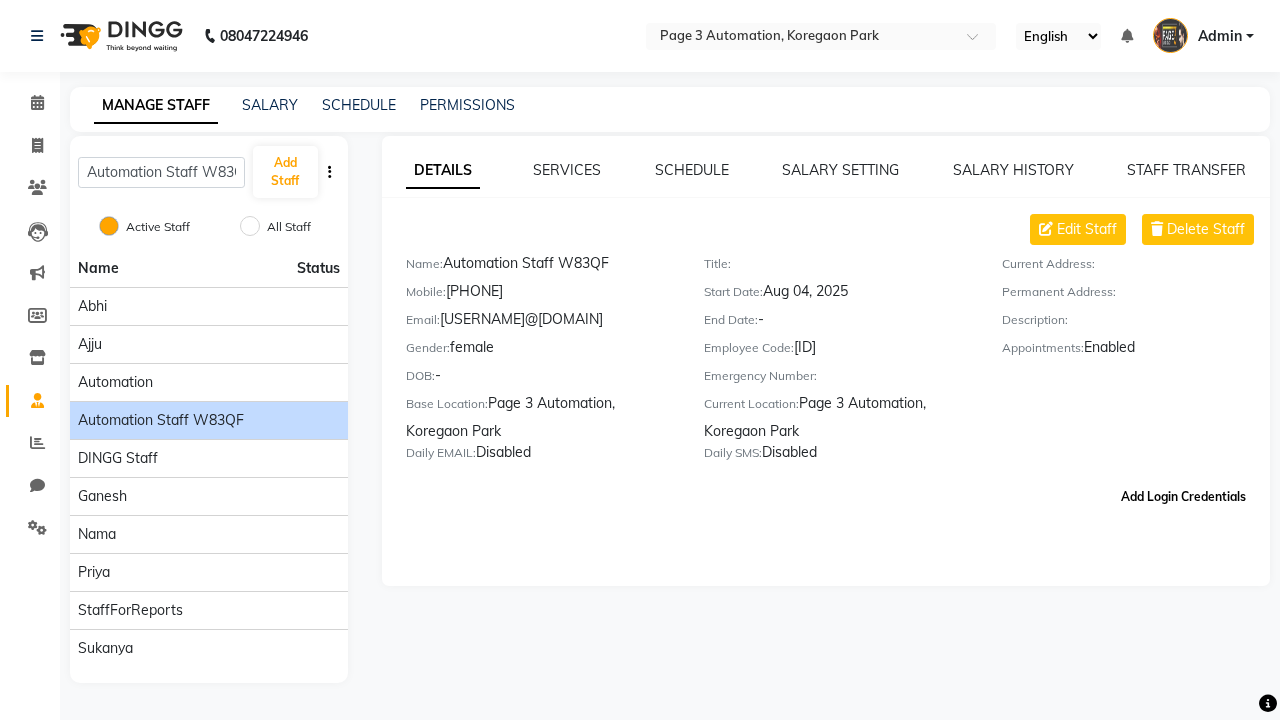 click on "Add Login Credentials" 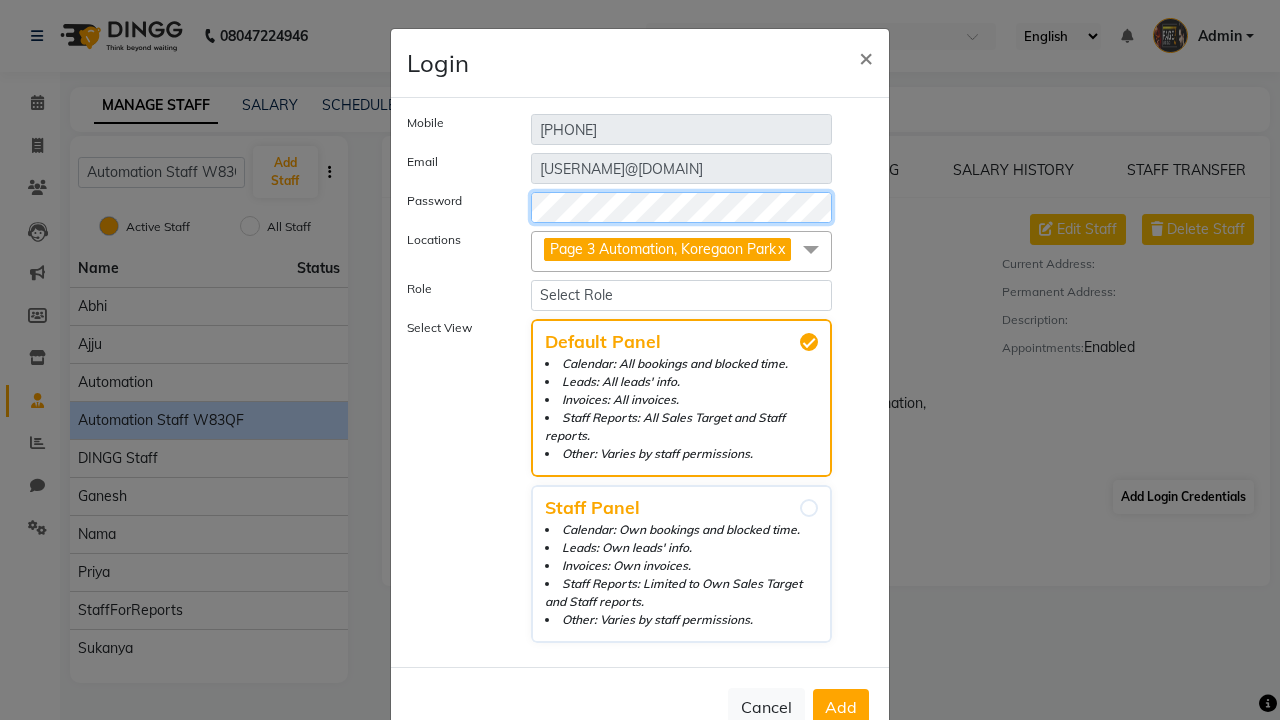 select on "4944" 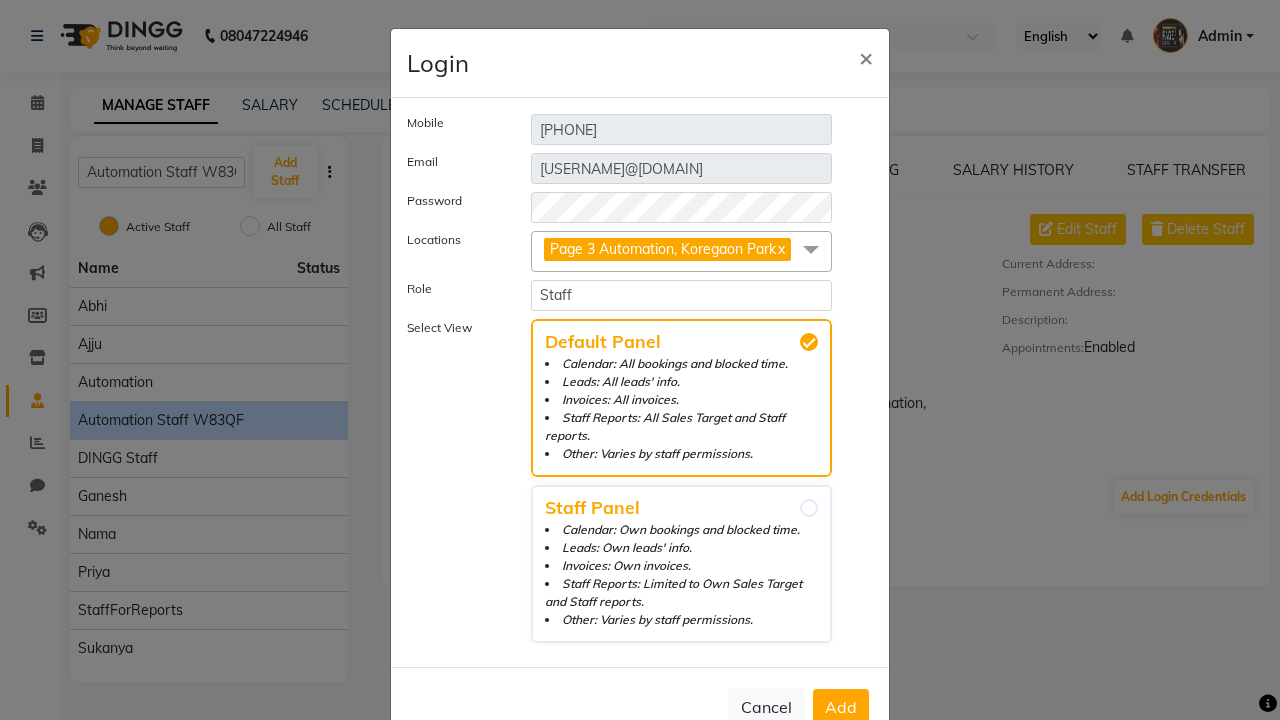 click on "Add" 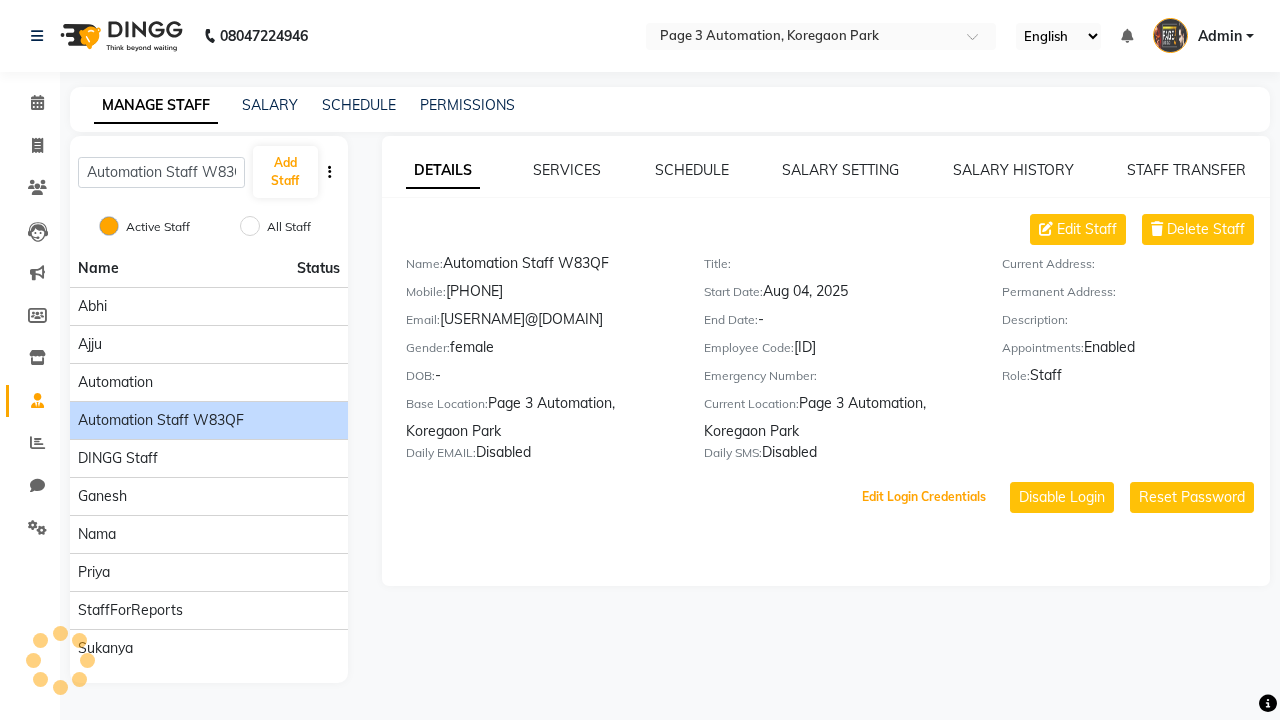 scroll, scrollTop: 49, scrollLeft: 0, axis: vertical 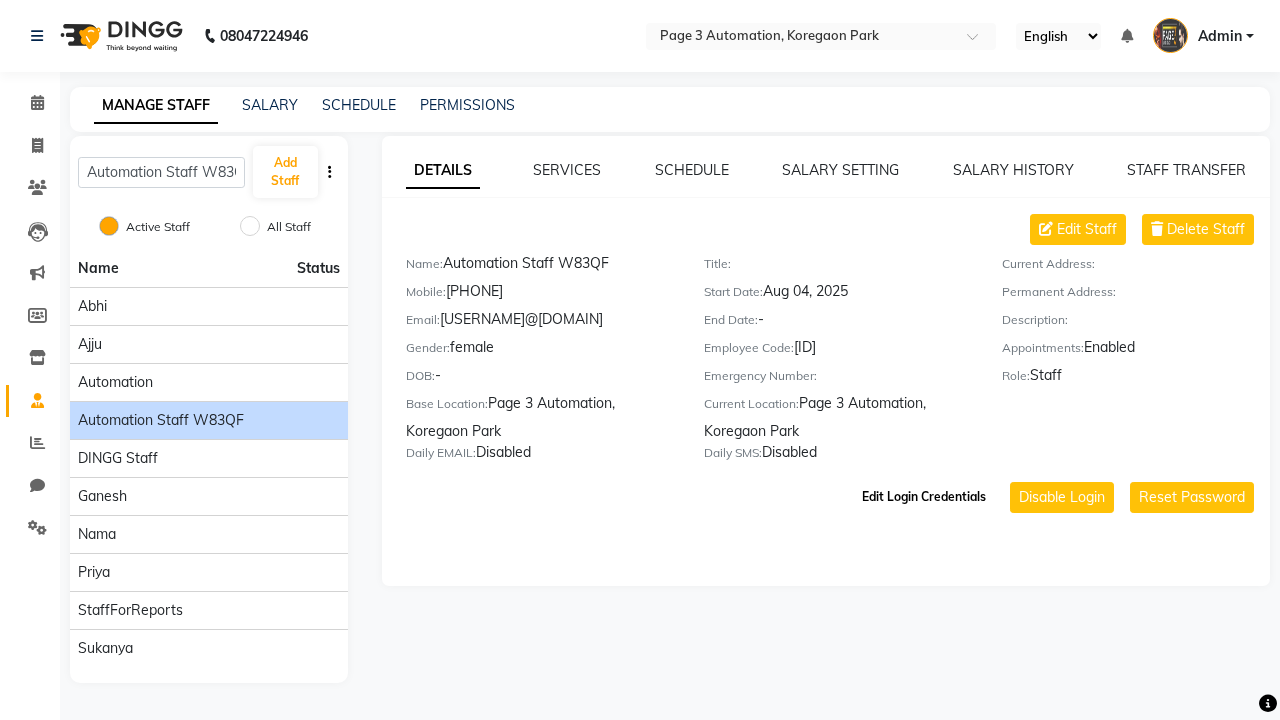 click on "Edit Login Credentials" 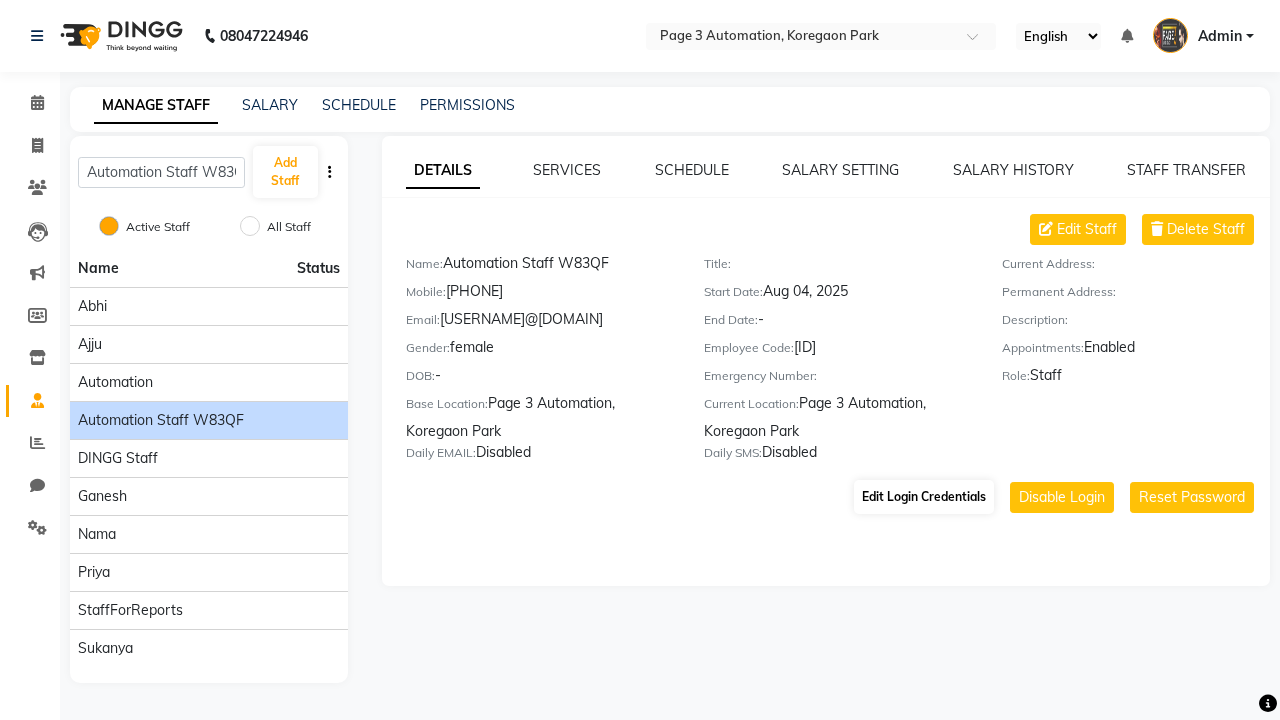 select on "5477" 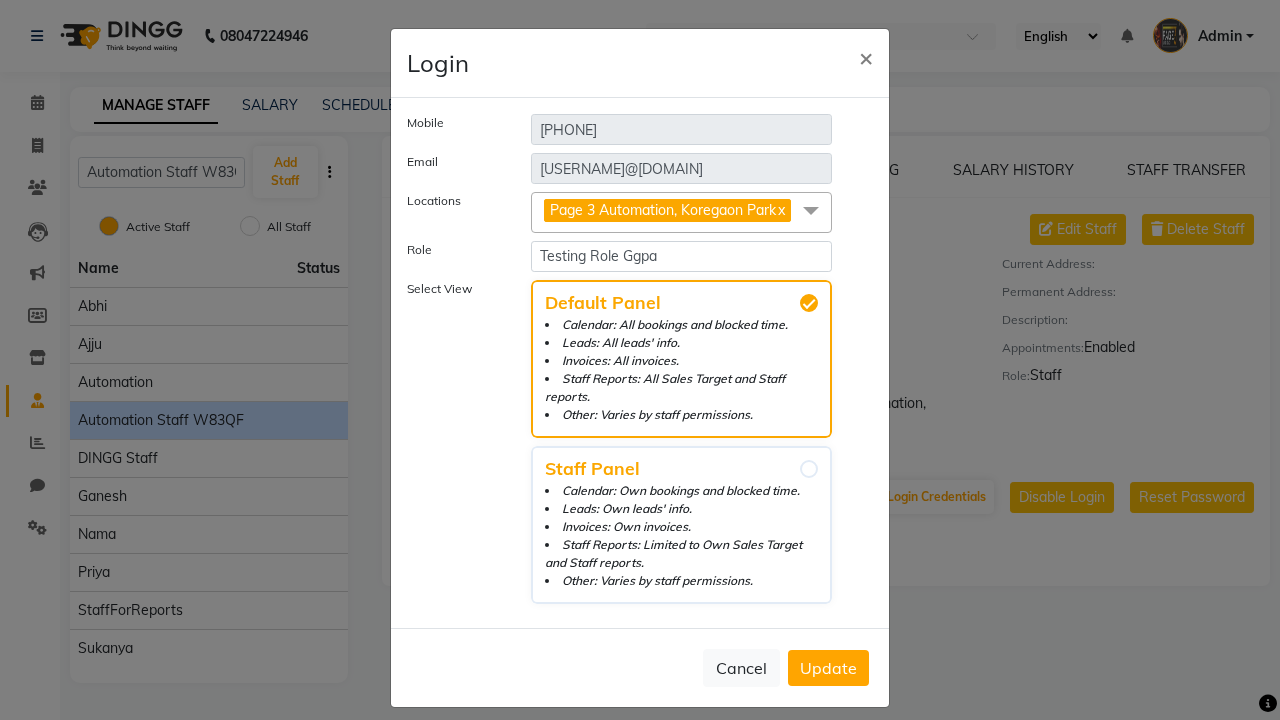 click on "Update" 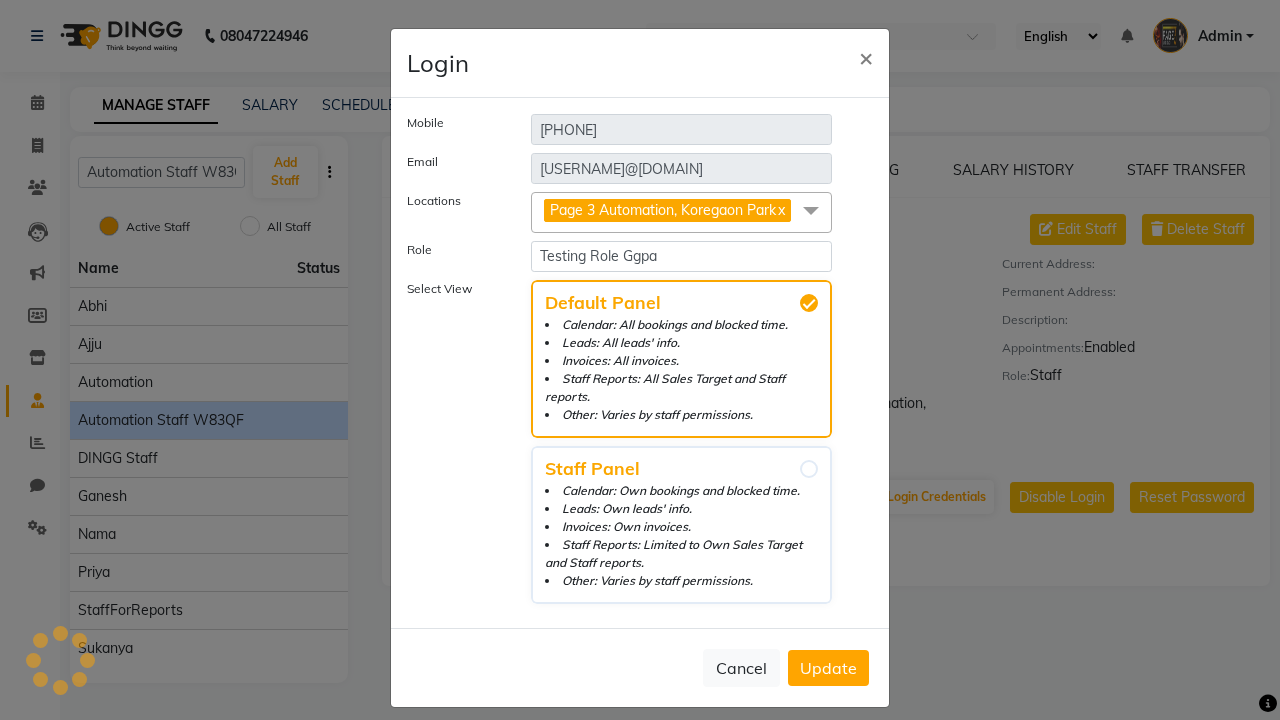 scroll, scrollTop: 16, scrollLeft: 0, axis: vertical 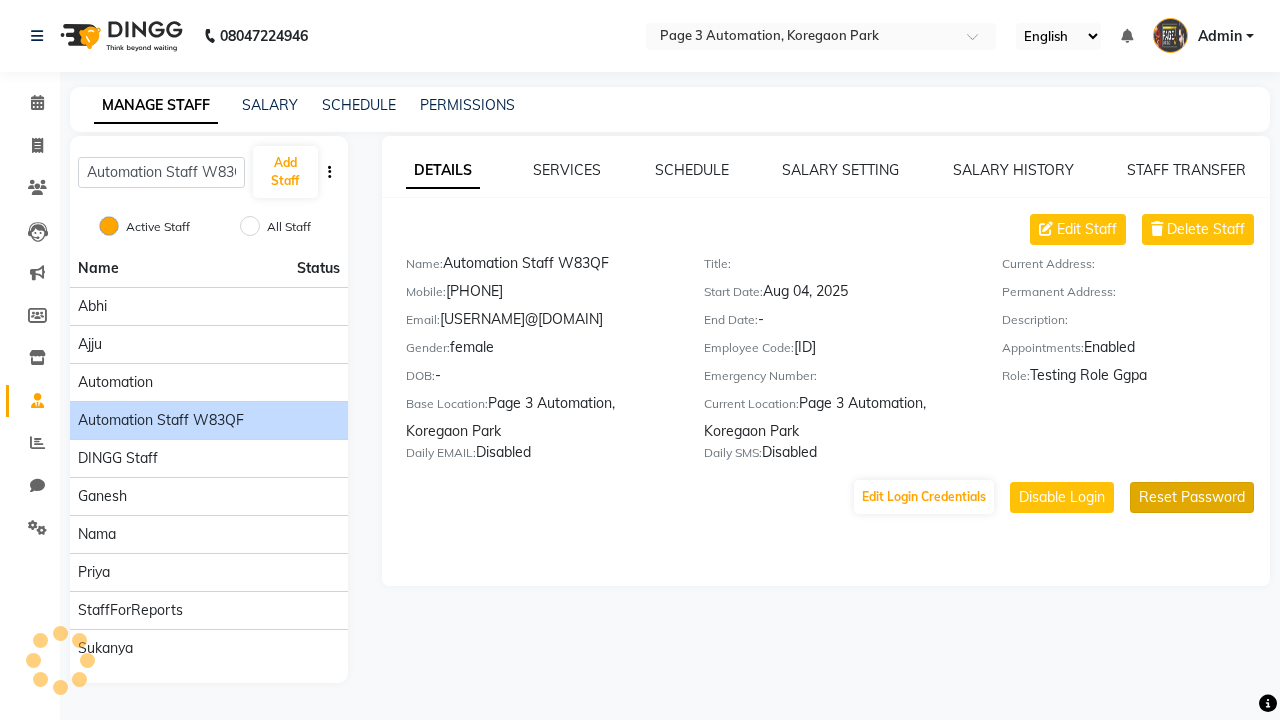 click on "Reset Password" 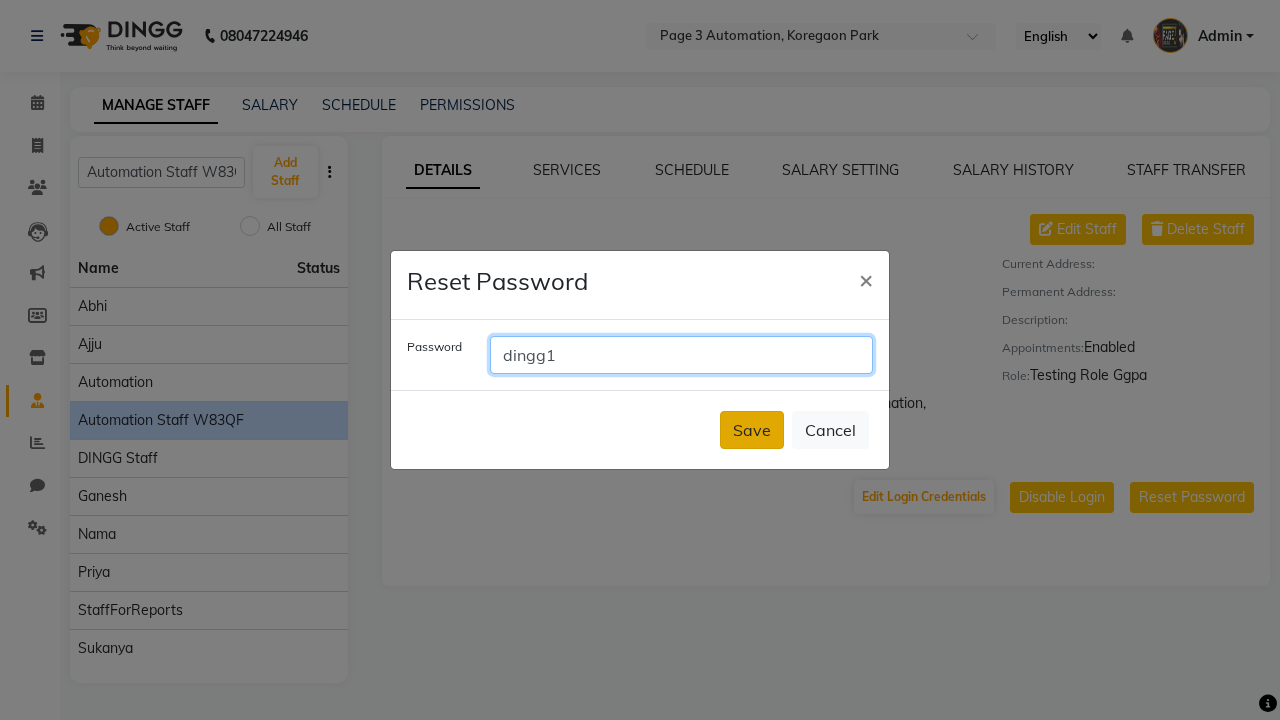 type on "dingg1" 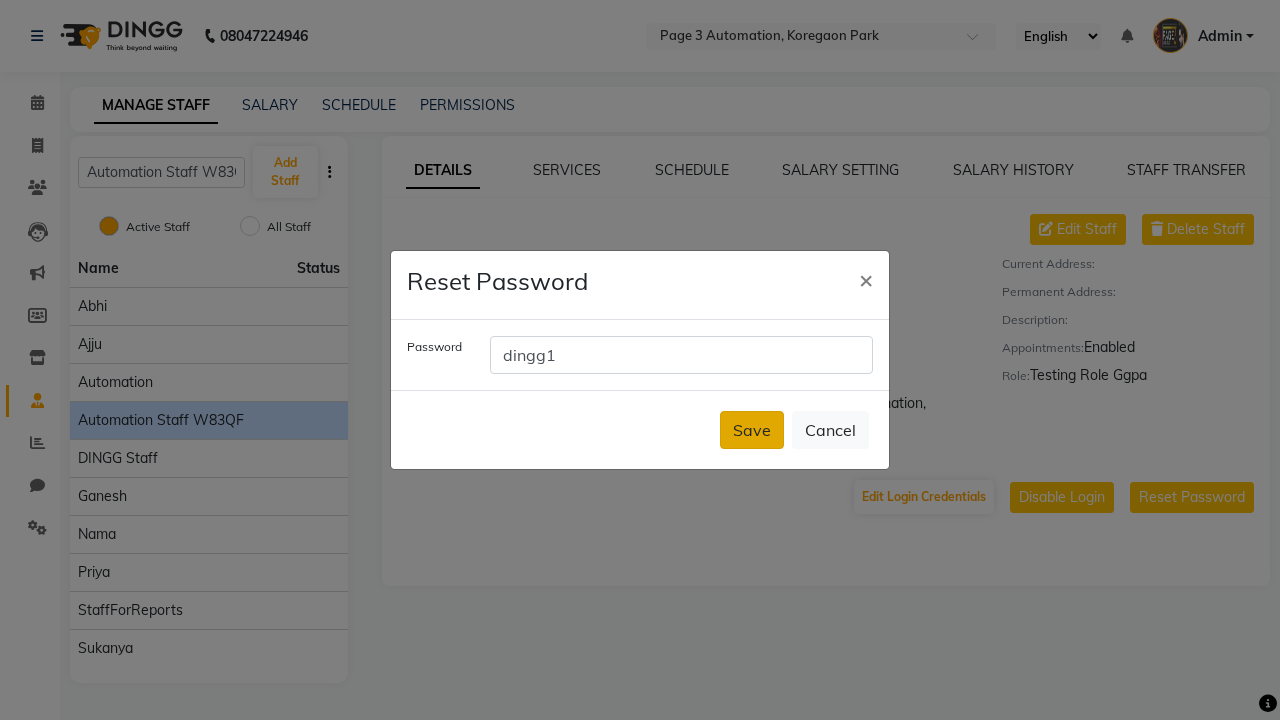 click on "Save" 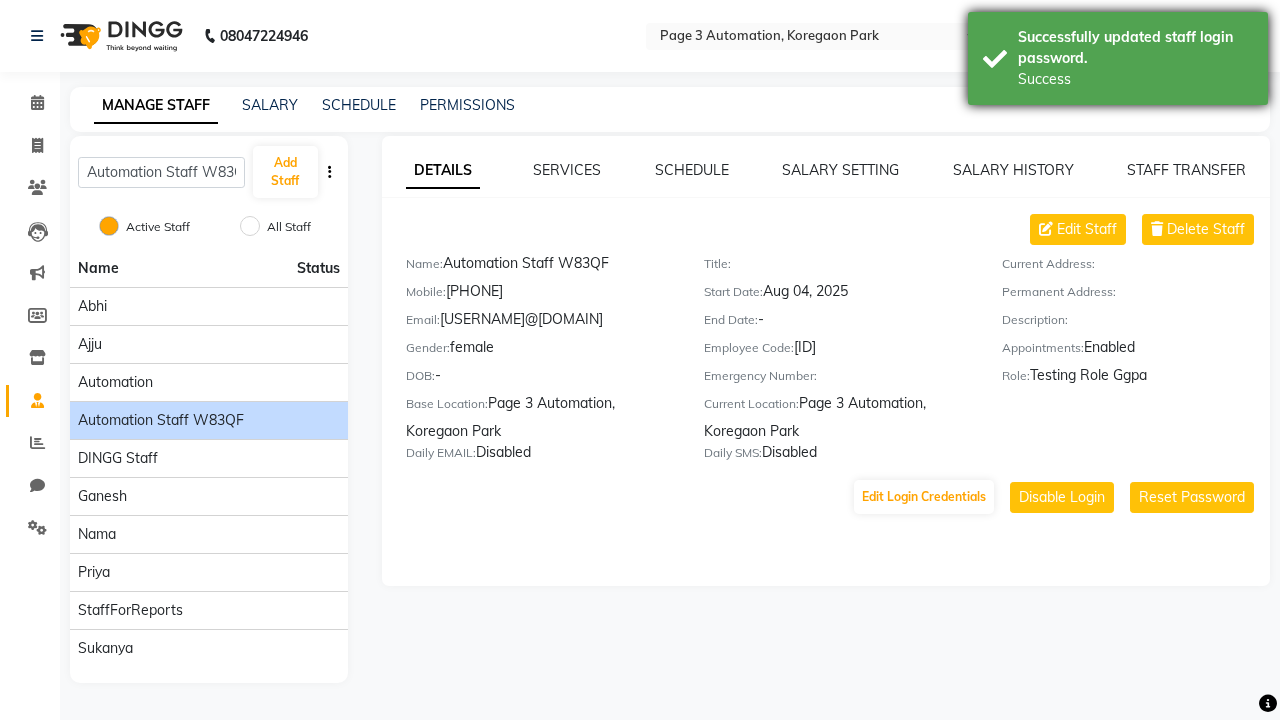 click on "Successfully updated staff login password." at bounding box center [1135, 48] 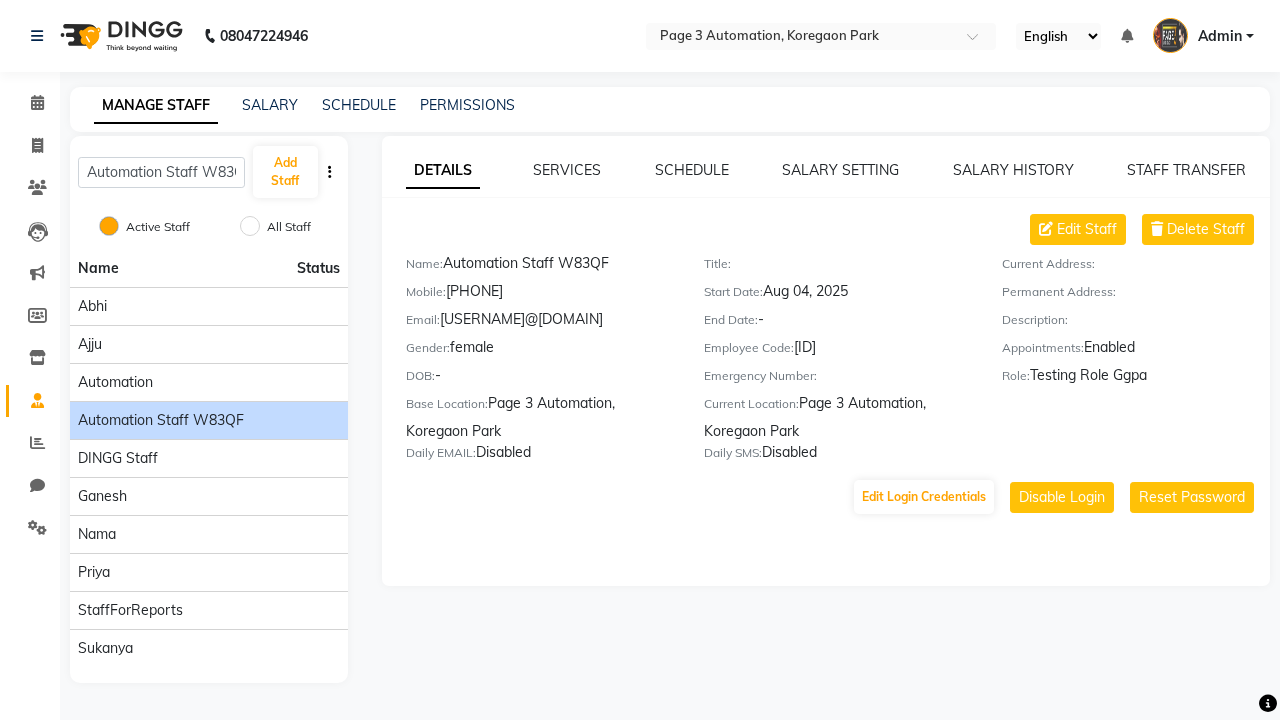 click on "DETAILS" 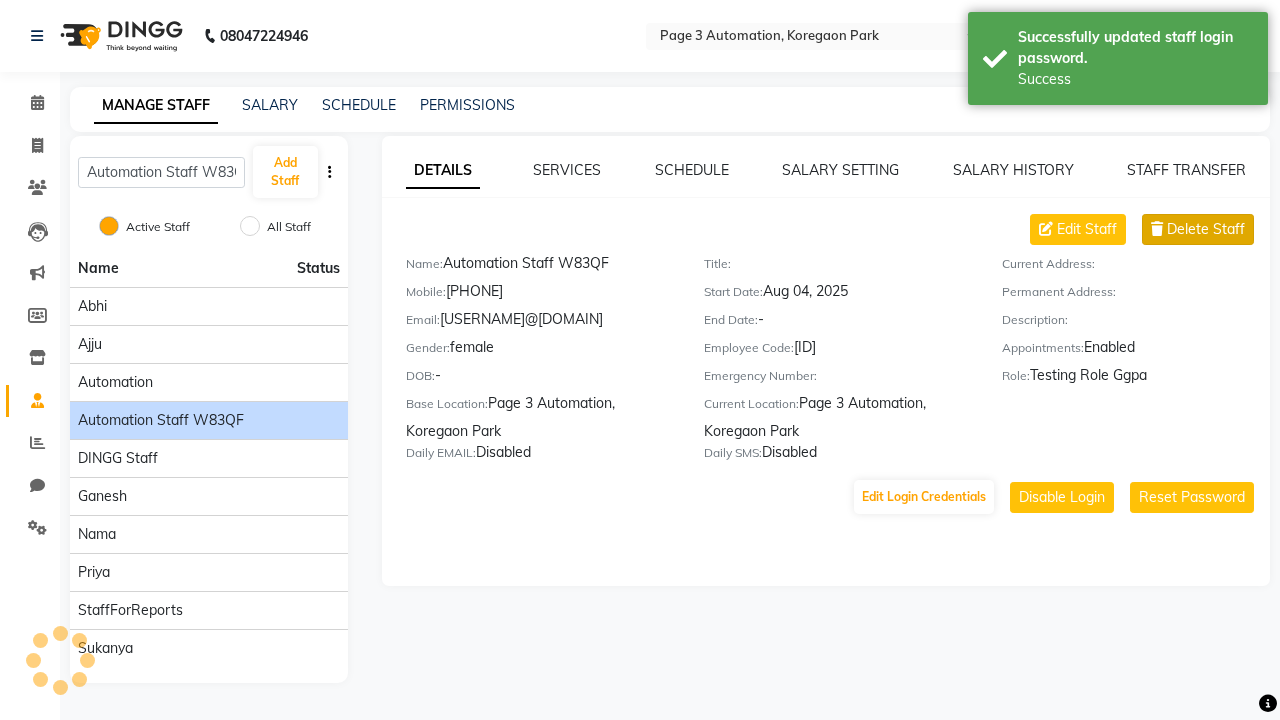 click on "Delete Staff" 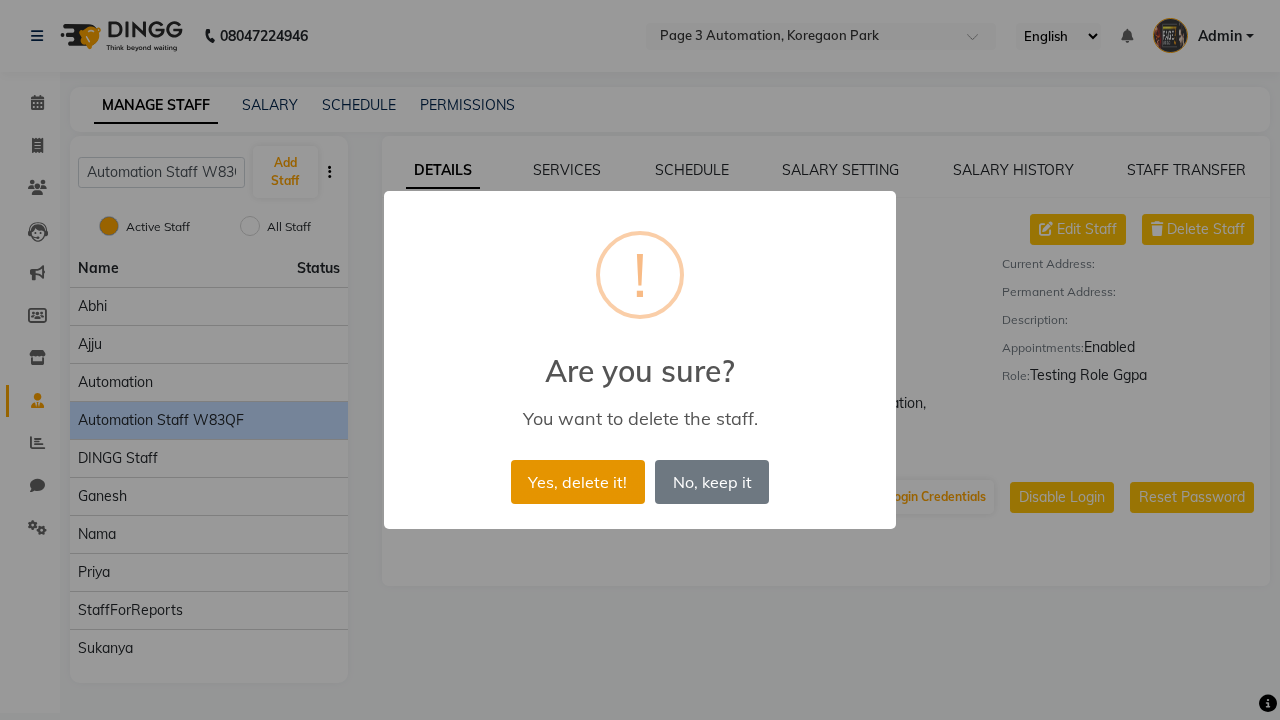 click on "Yes, delete it!" at bounding box center (578, 482) 